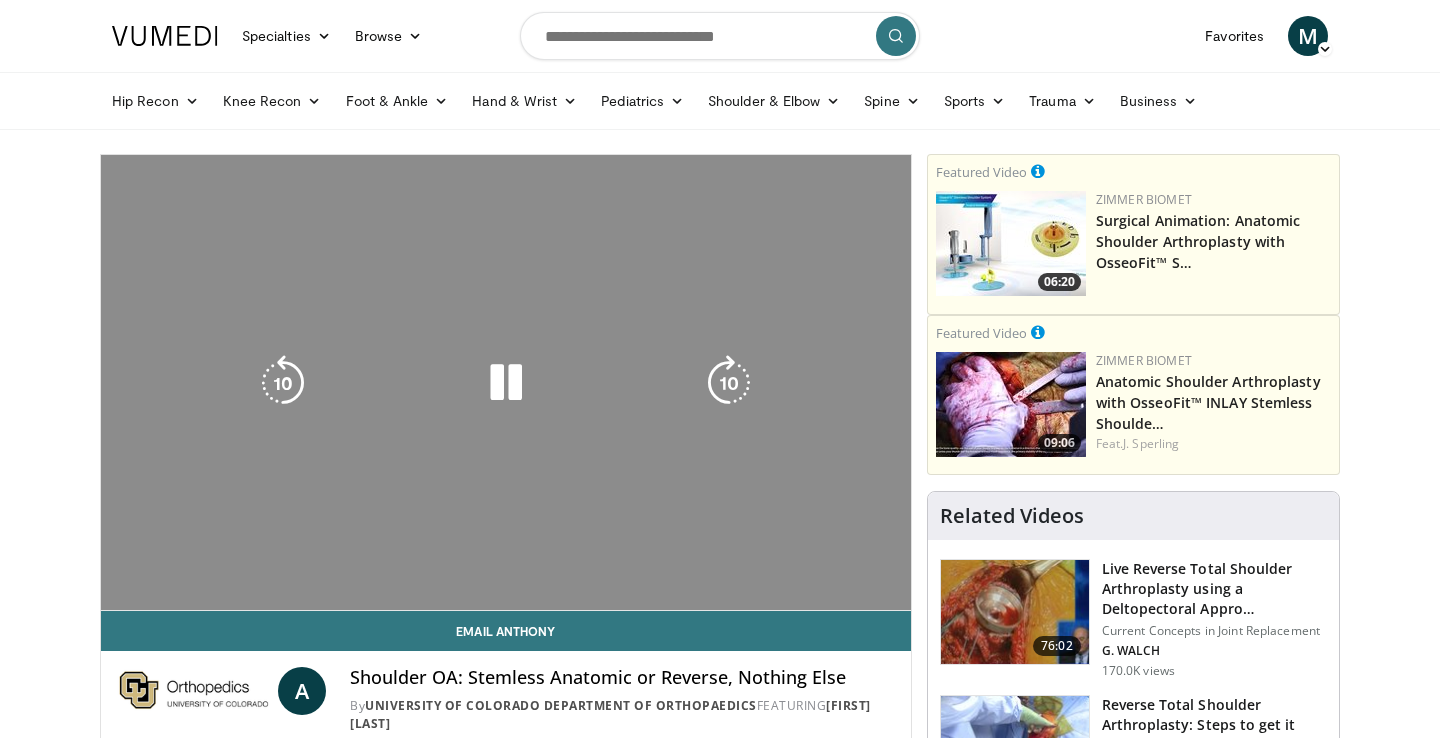 scroll, scrollTop: 0, scrollLeft: 0, axis: both 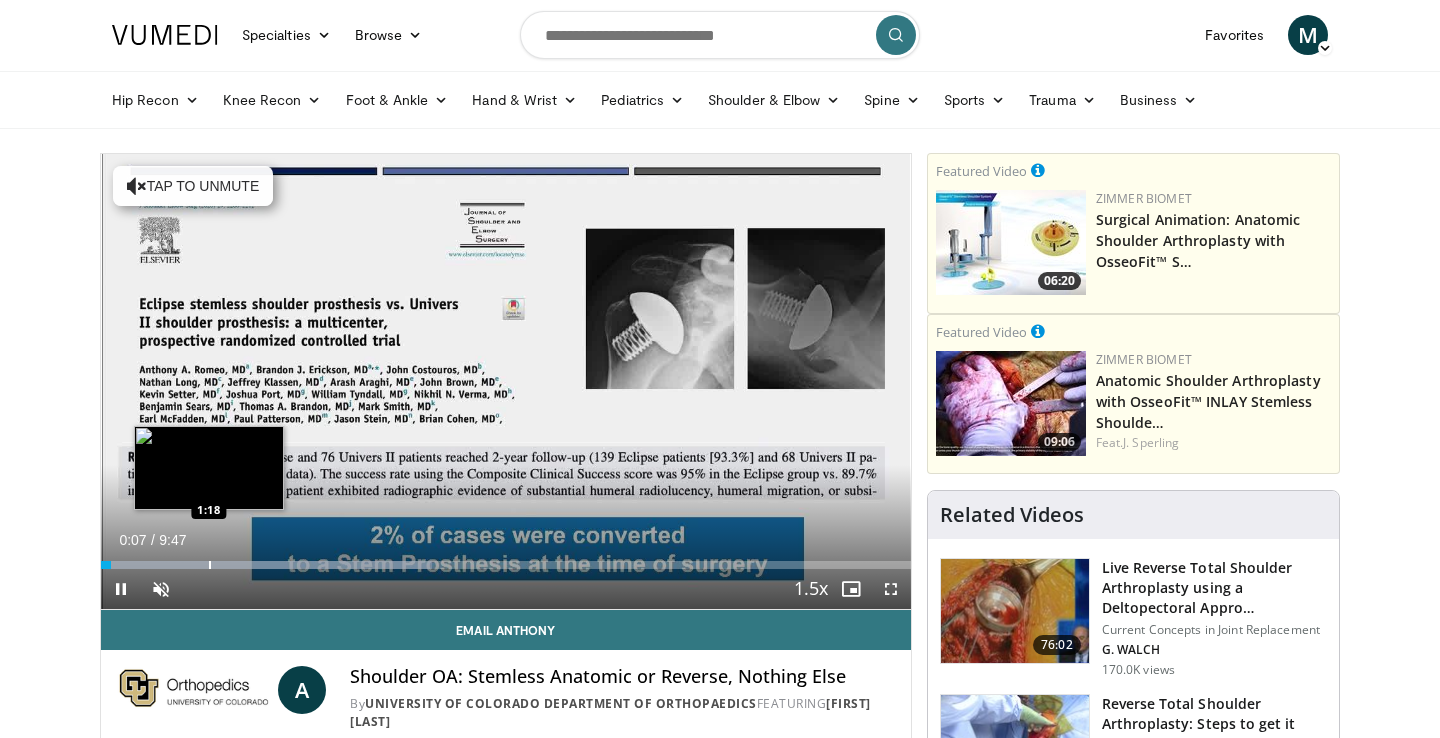 click at bounding box center (210, 565) 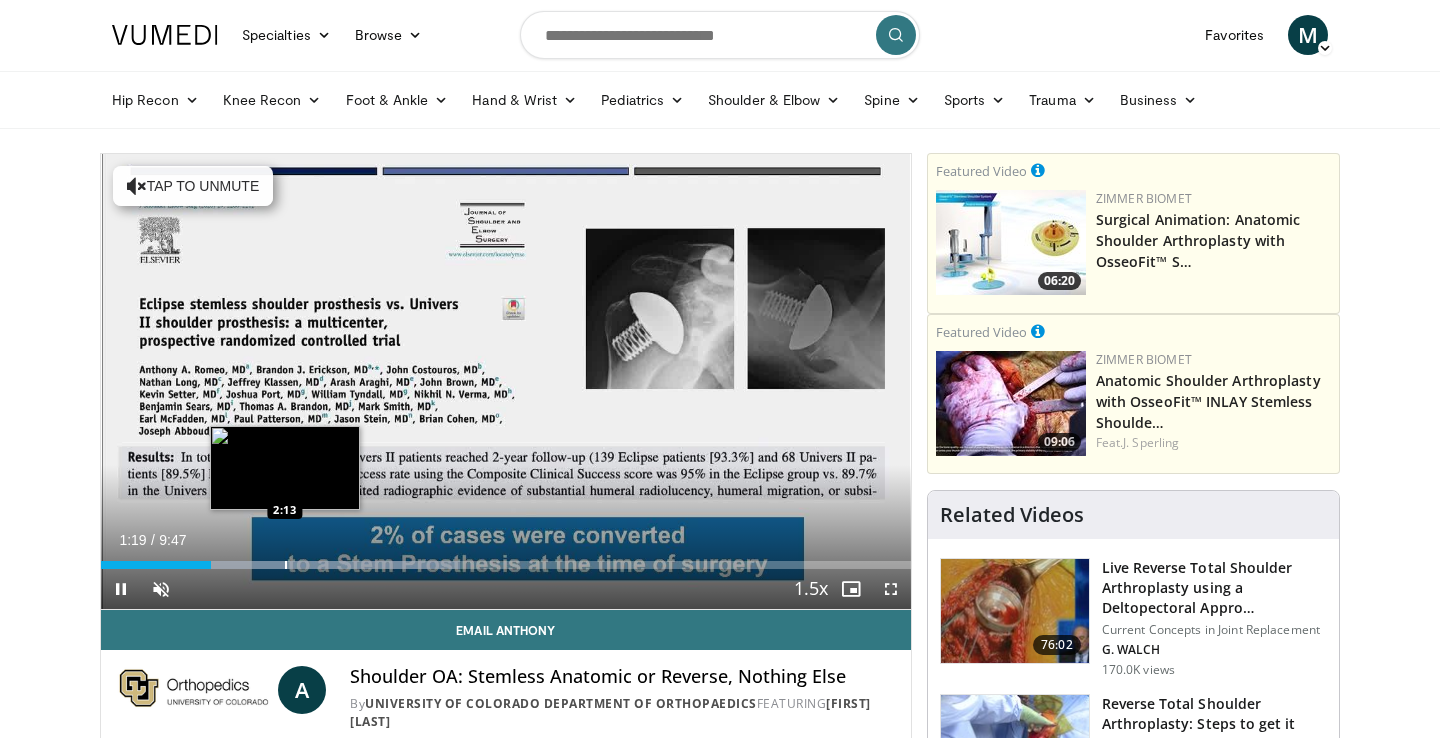 click at bounding box center (286, 565) 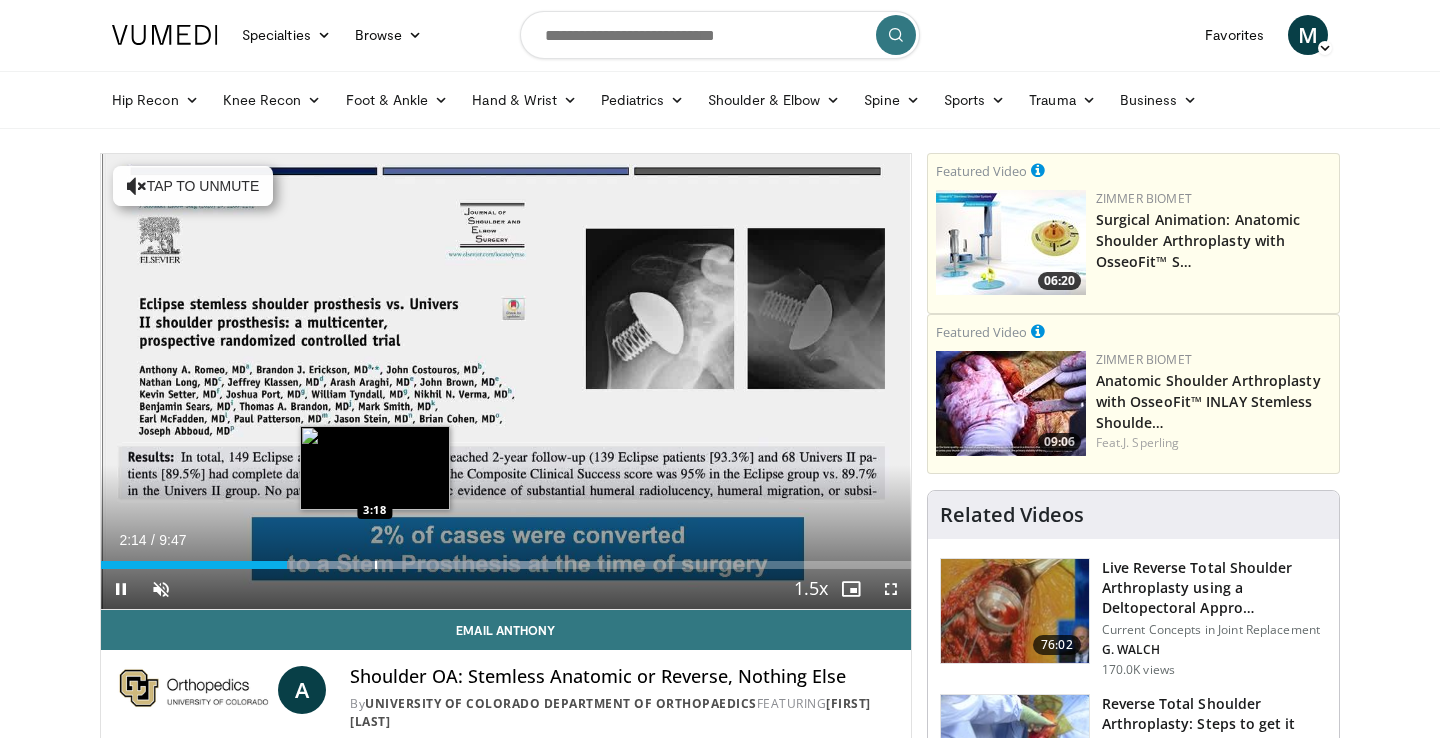 click at bounding box center [376, 565] 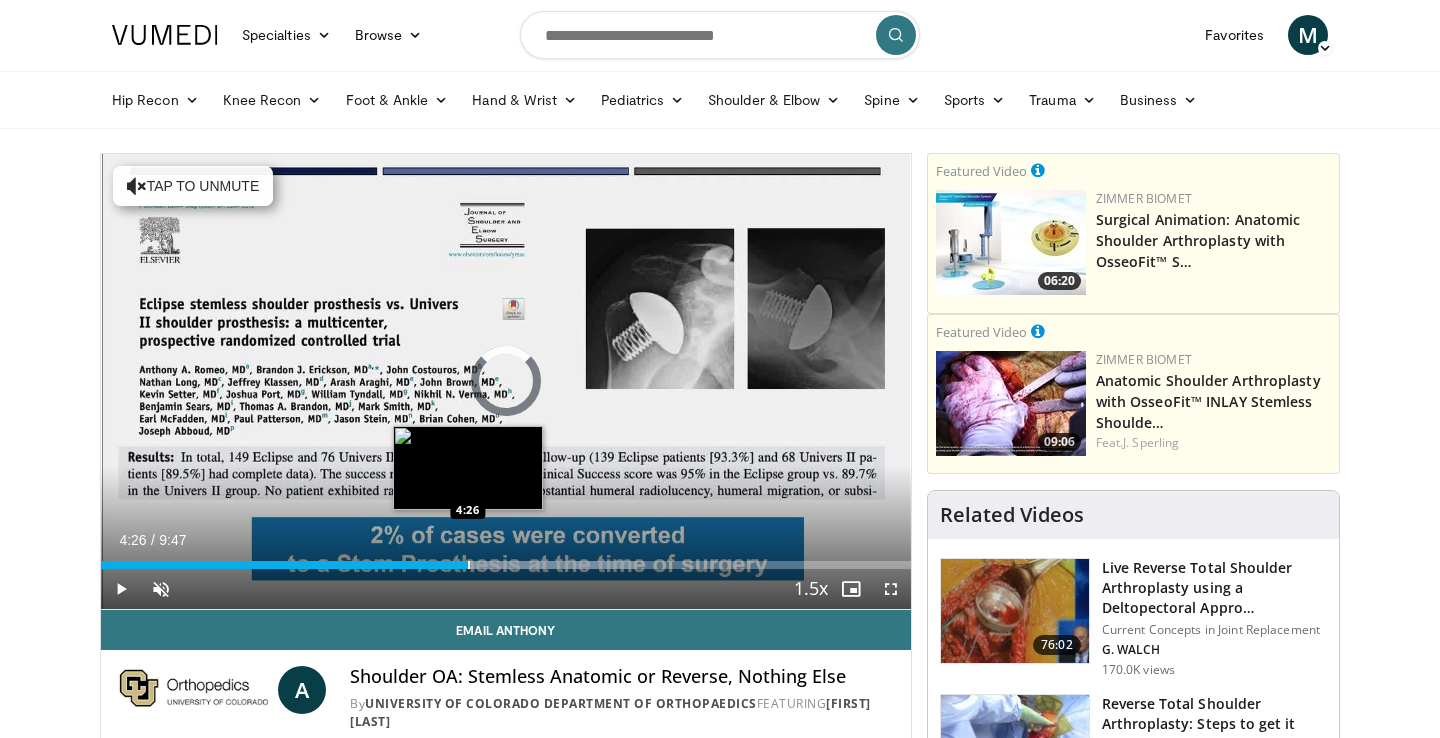 click at bounding box center [469, 565] 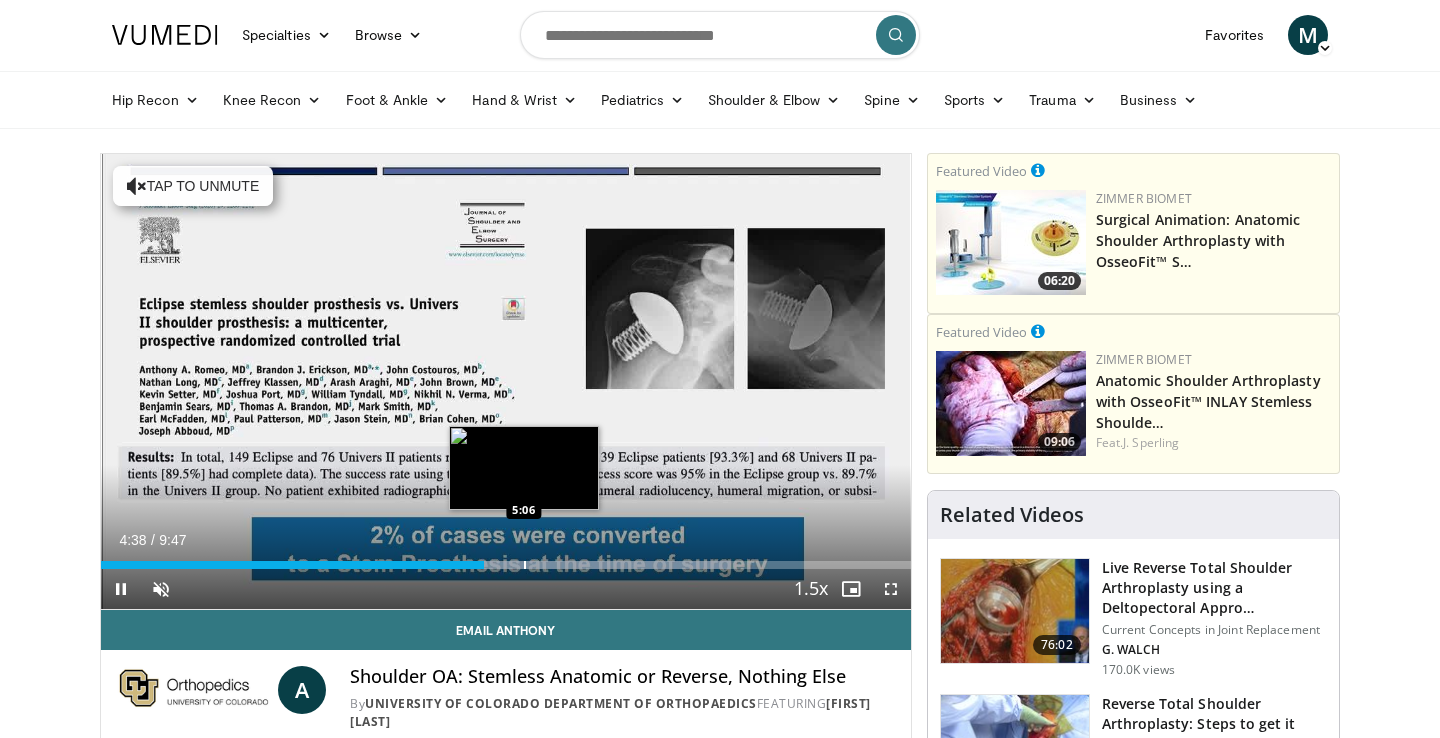 click at bounding box center [525, 565] 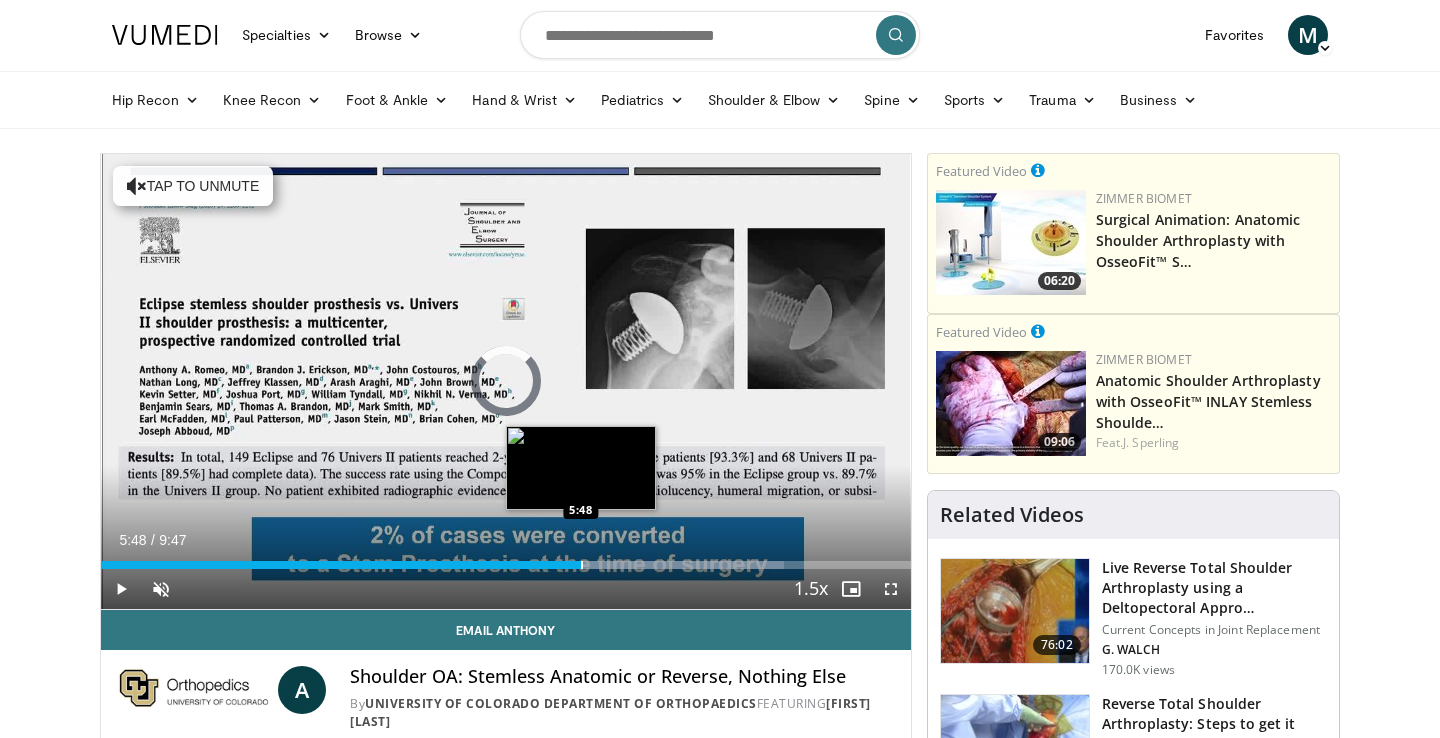 click at bounding box center (582, 565) 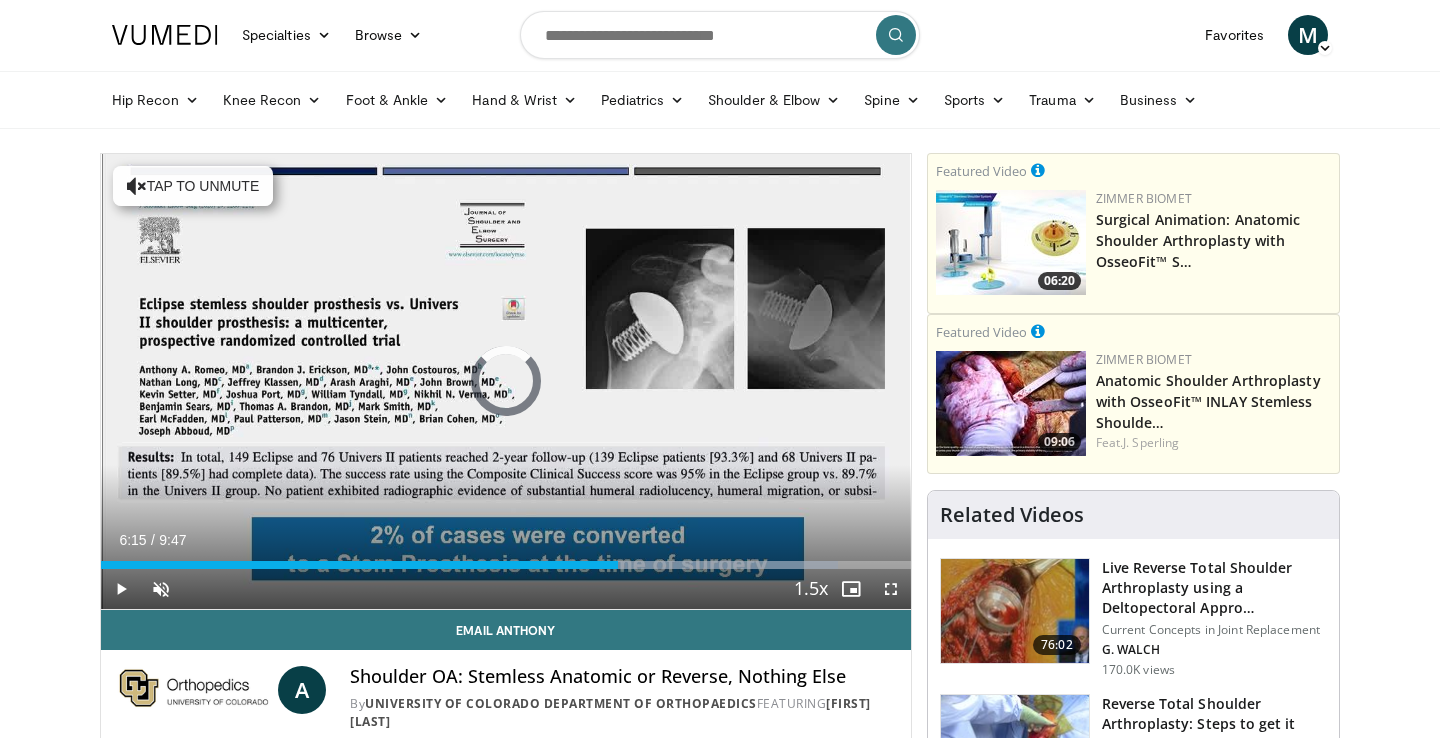 click at bounding box center [619, 565] 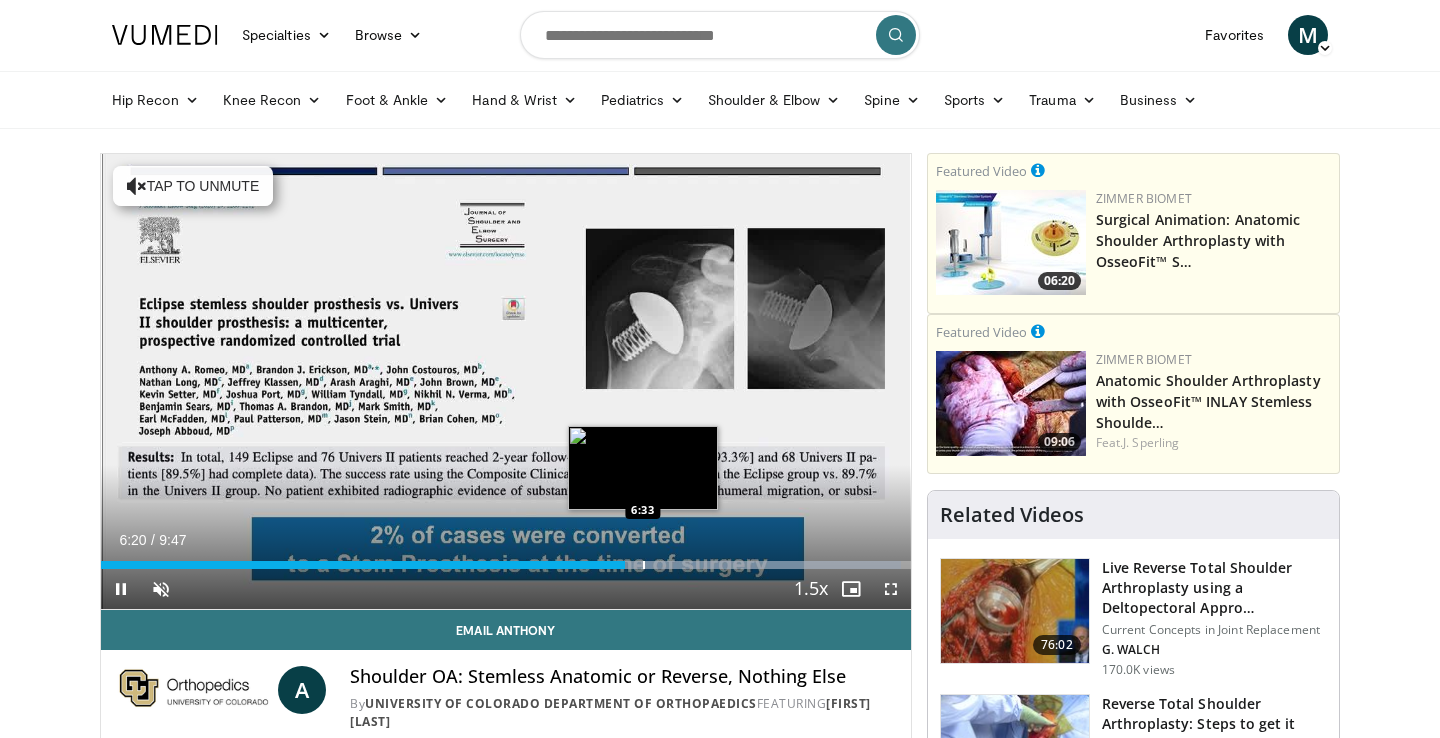 click at bounding box center [644, 565] 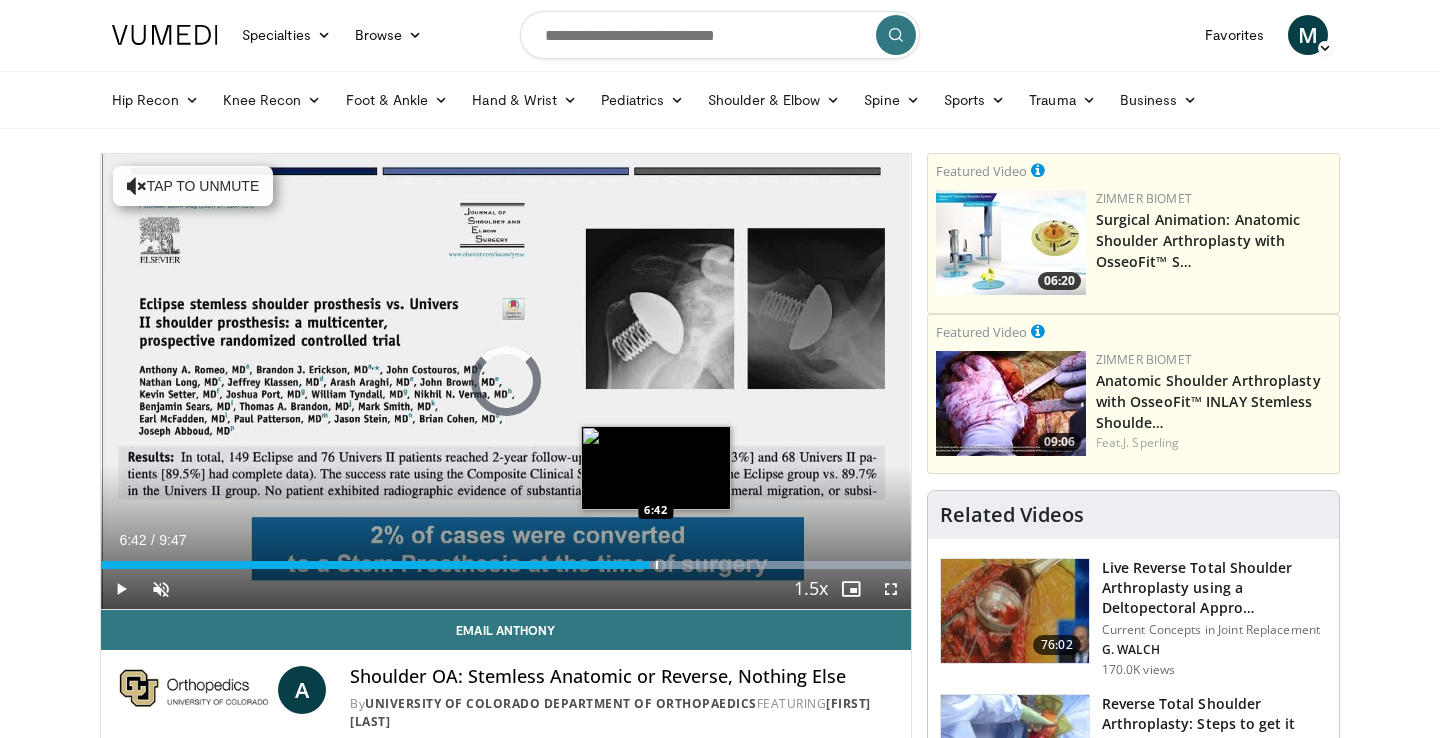 click at bounding box center (657, 565) 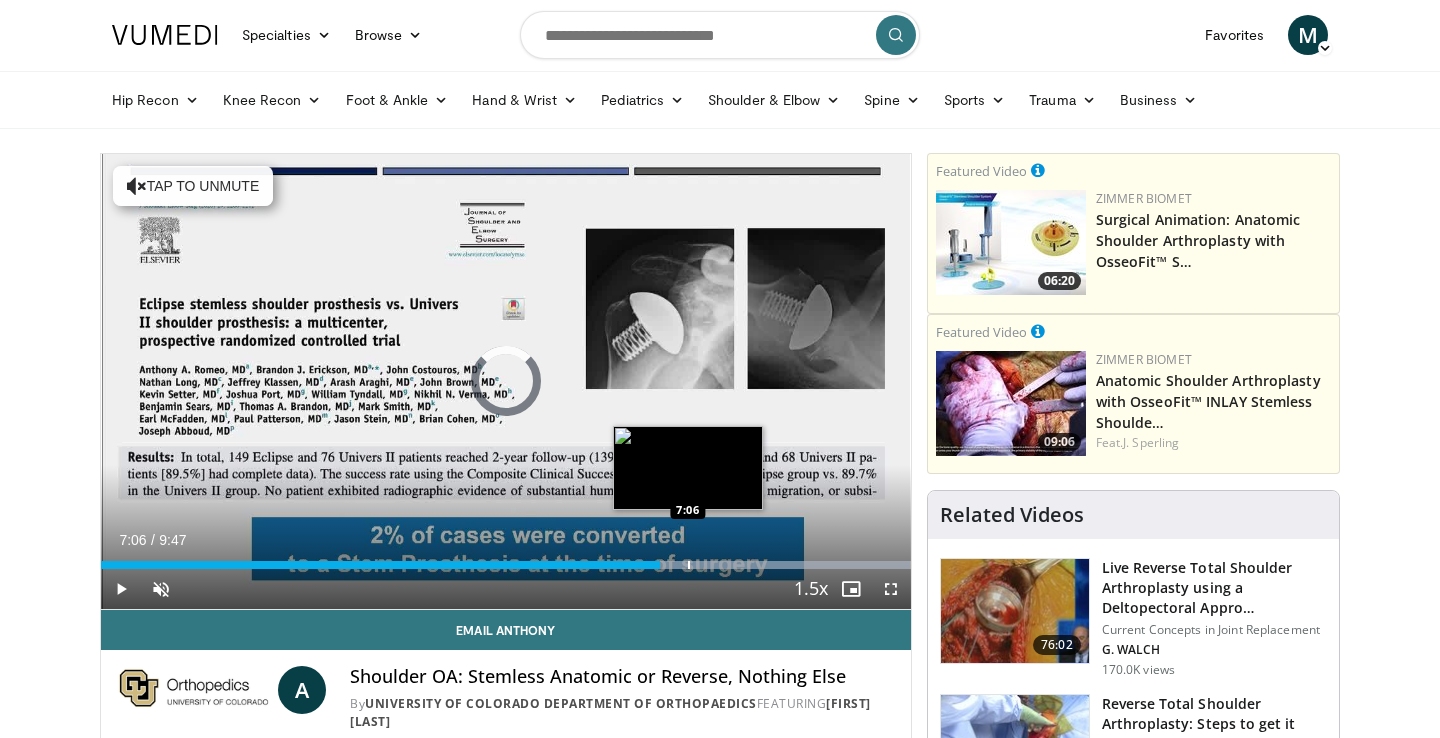 click at bounding box center (689, 565) 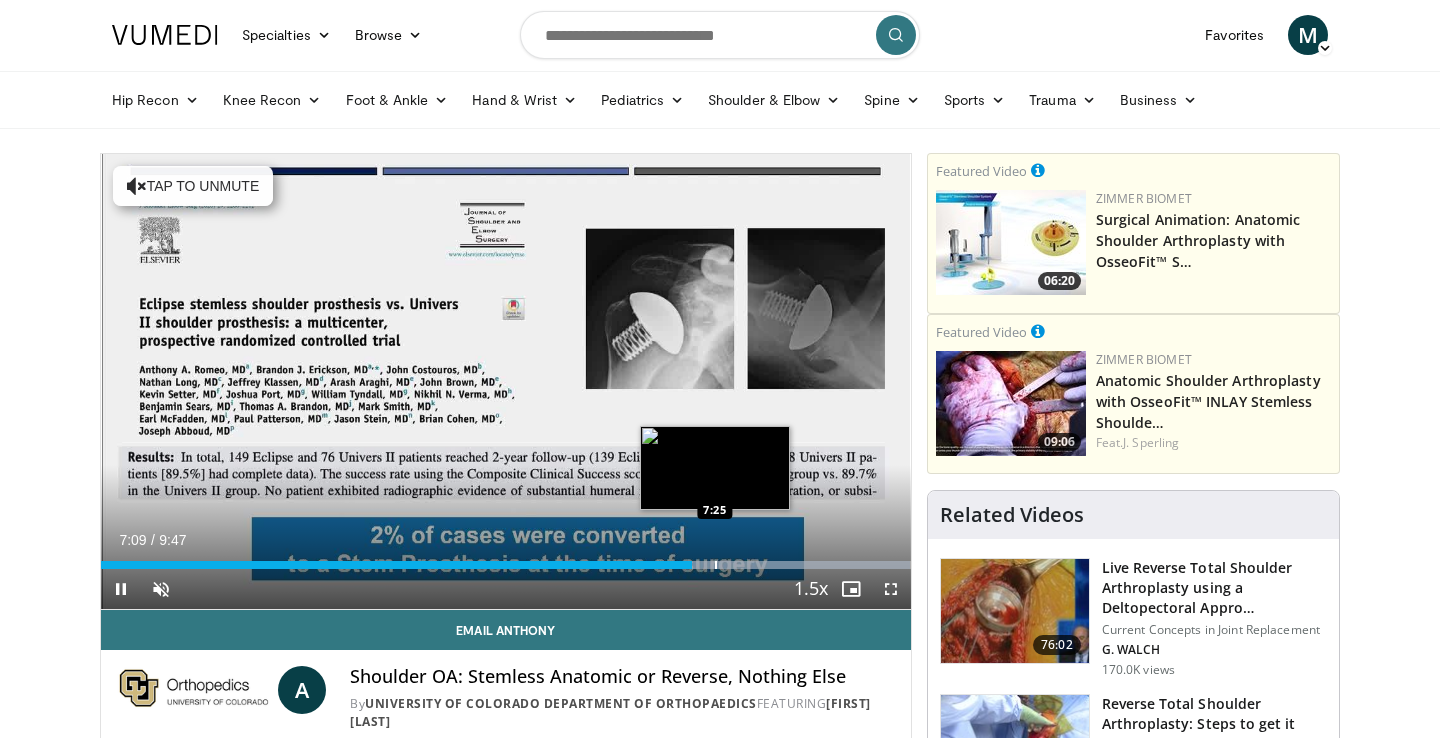 click at bounding box center (716, 565) 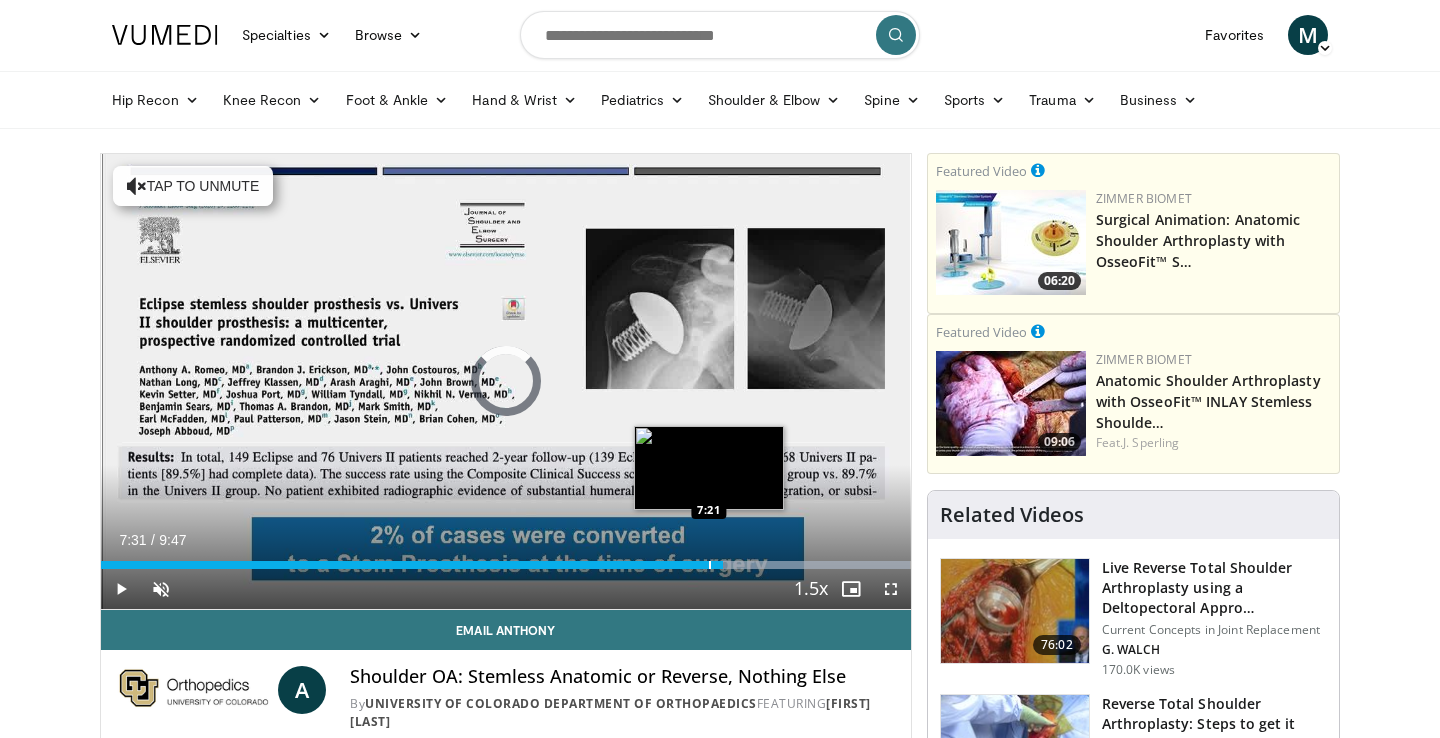 click at bounding box center [710, 565] 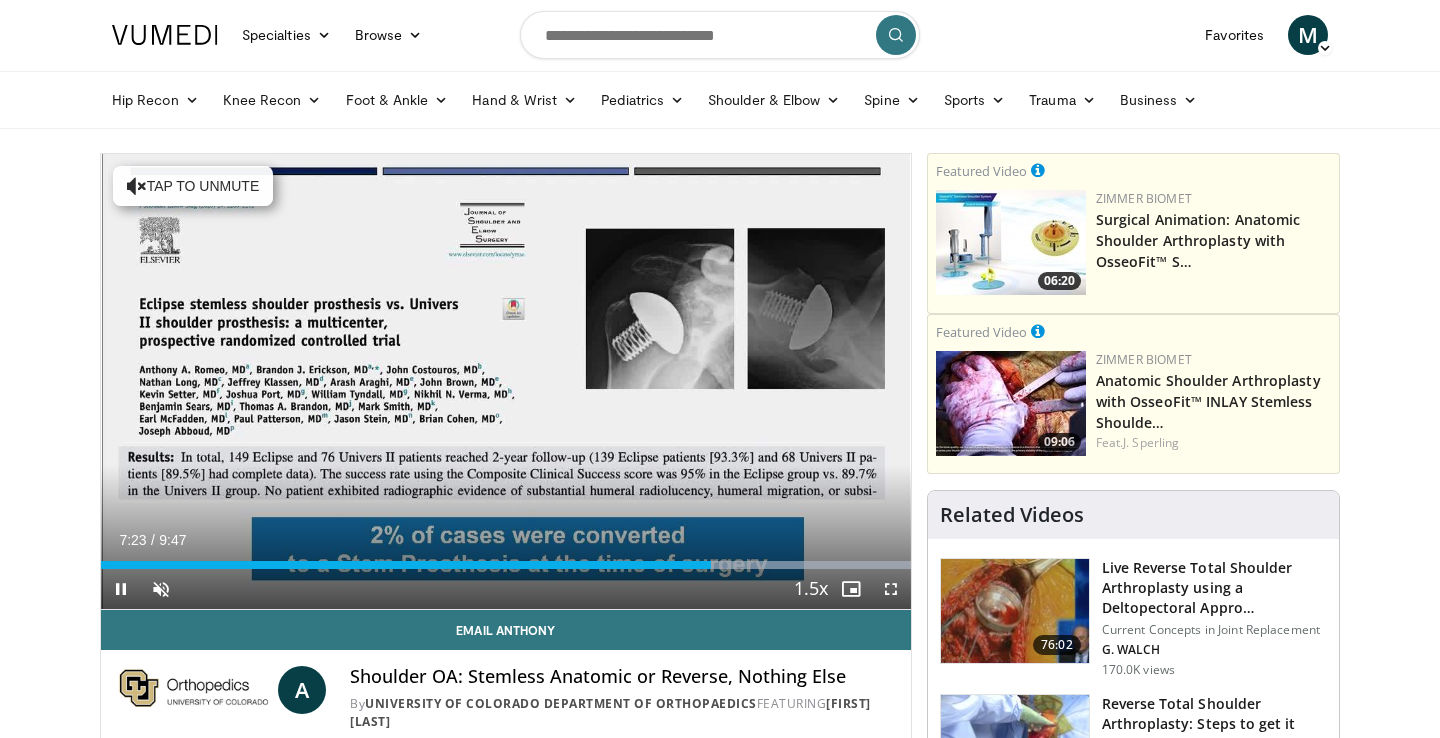 click on "10 seconds
Tap to unmute" at bounding box center [506, 381] 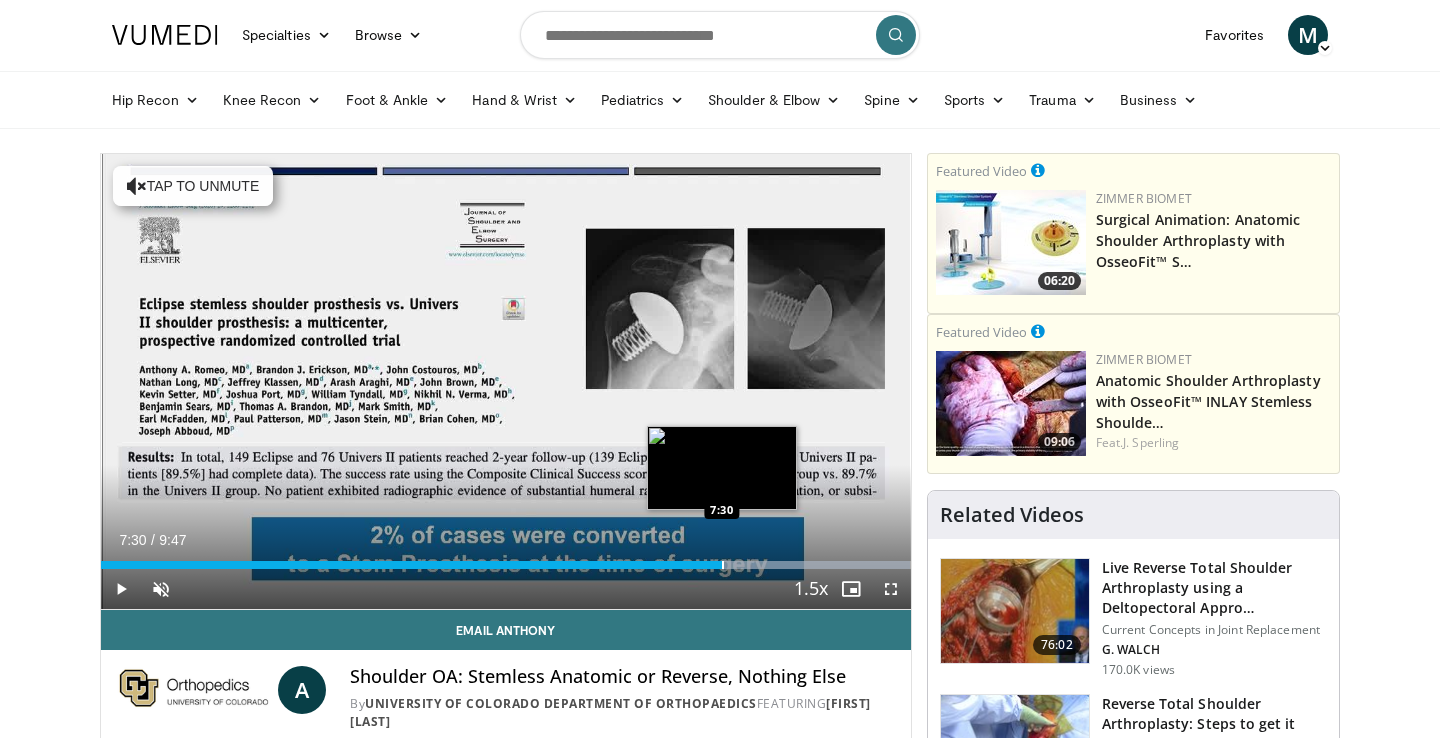 click on "Loaded :  99.98% 7:23 7:30" at bounding box center (506, 559) 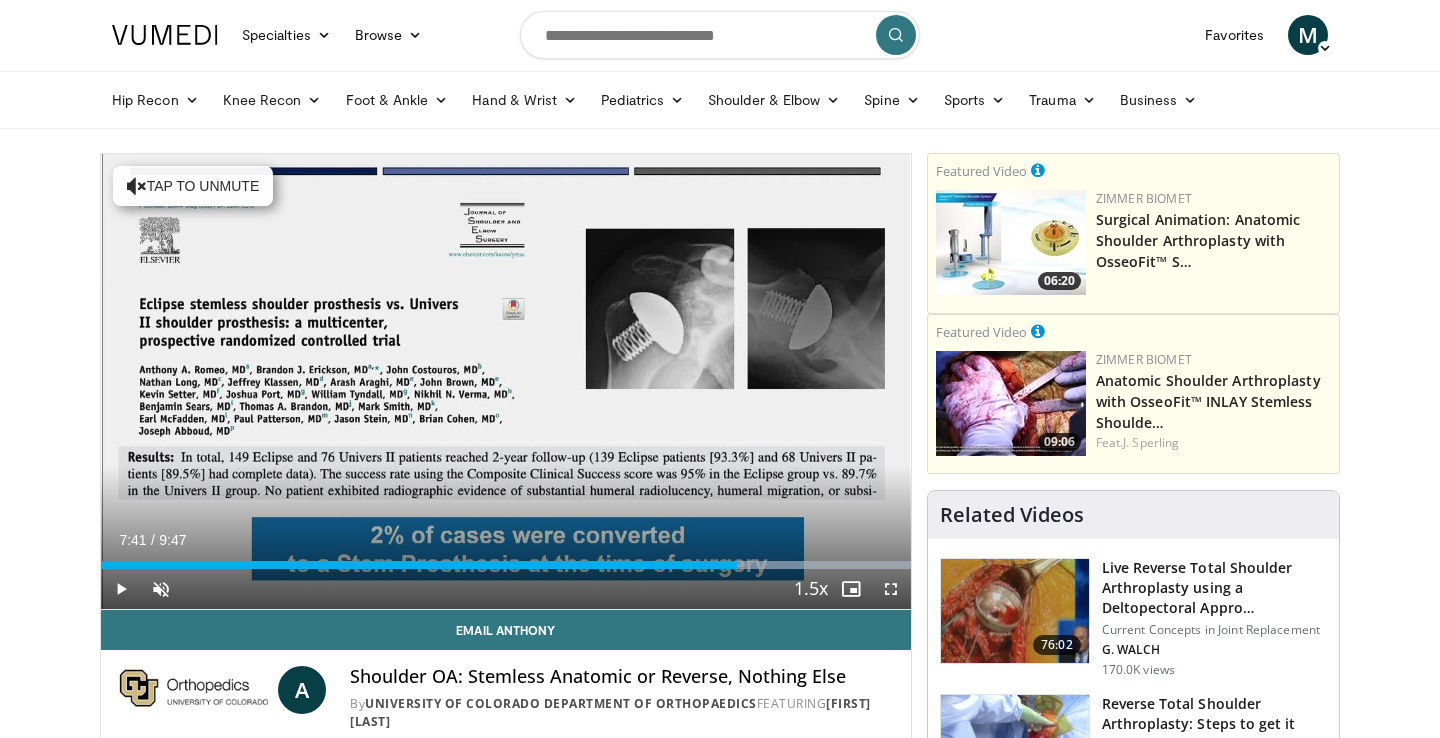 click at bounding box center (738, 565) 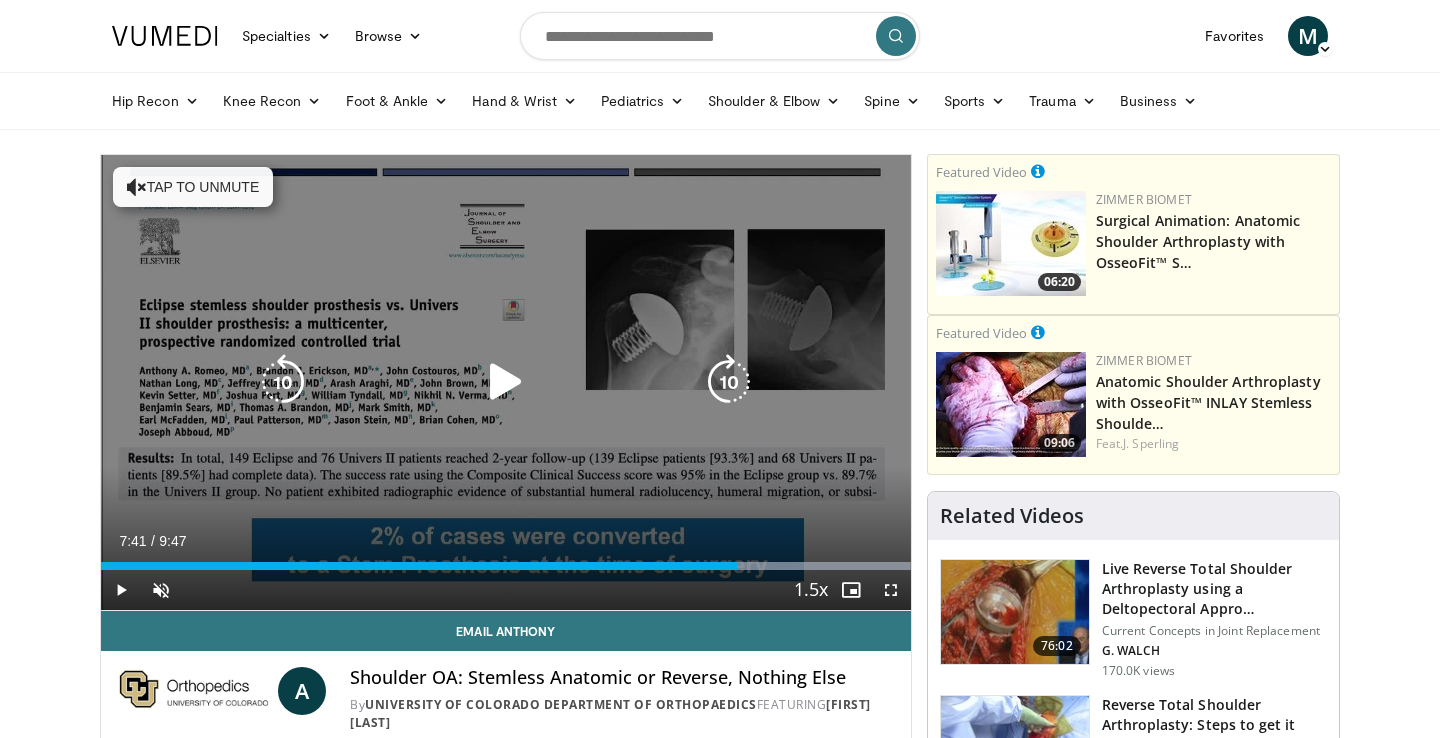 scroll, scrollTop: 0, scrollLeft: 0, axis: both 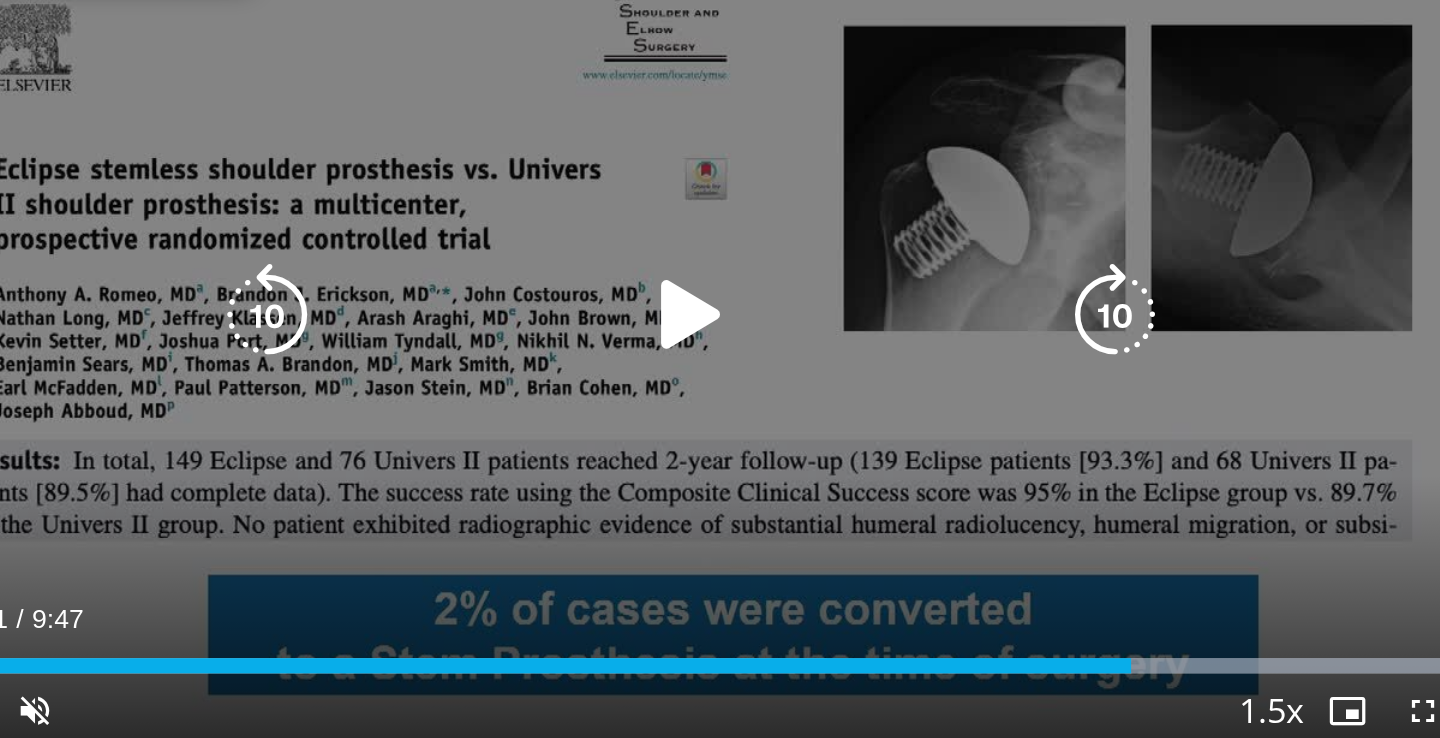 click on "10 seconds
Tap to unmute" at bounding box center (506, 382) 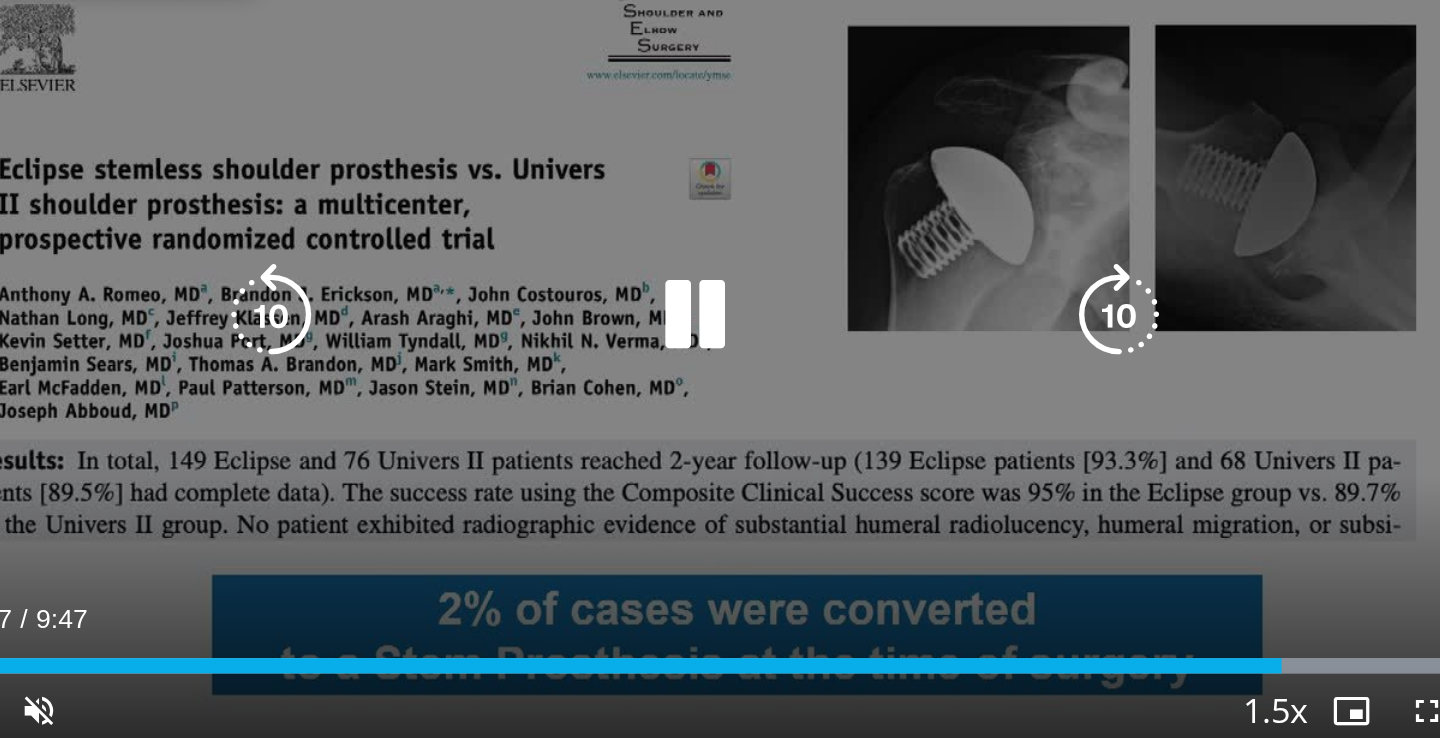 scroll, scrollTop: 114, scrollLeft: 0, axis: vertical 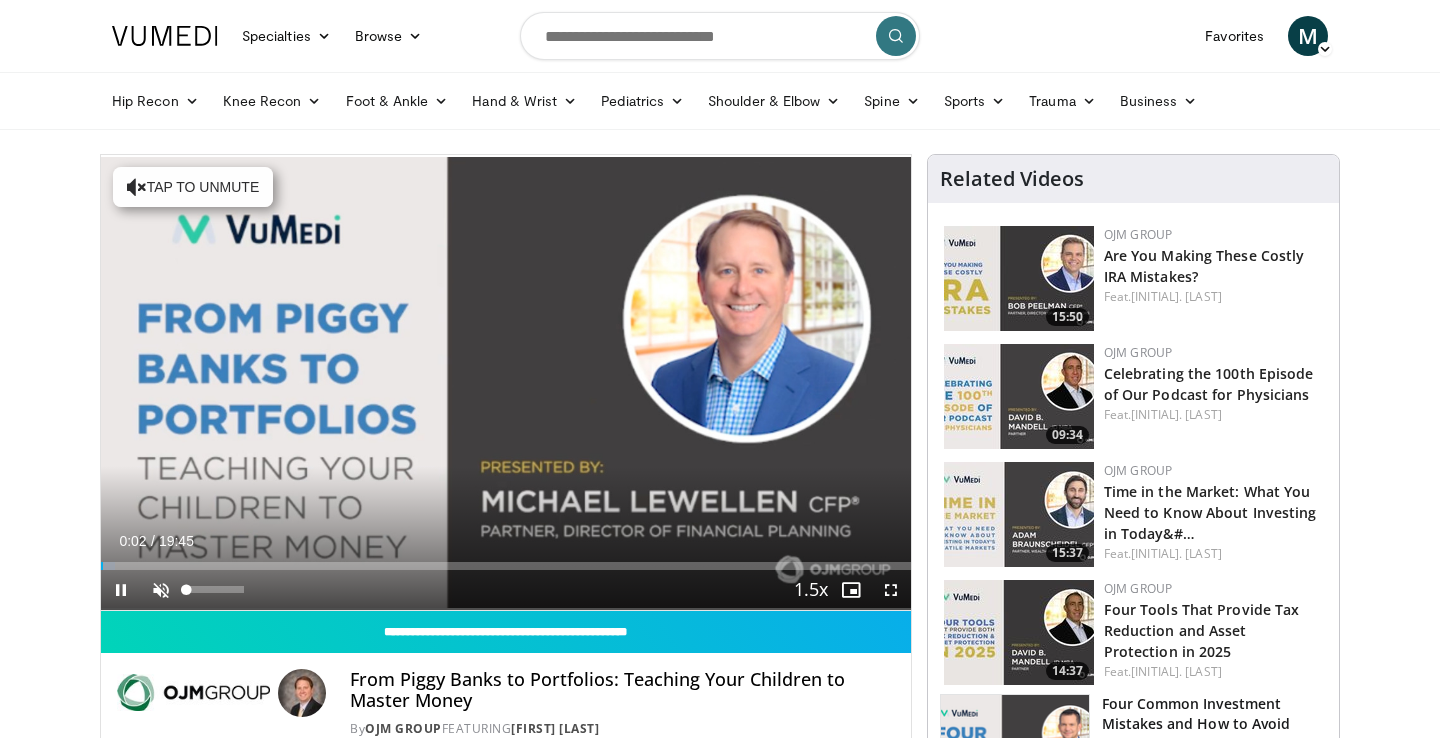 click at bounding box center [161, 590] 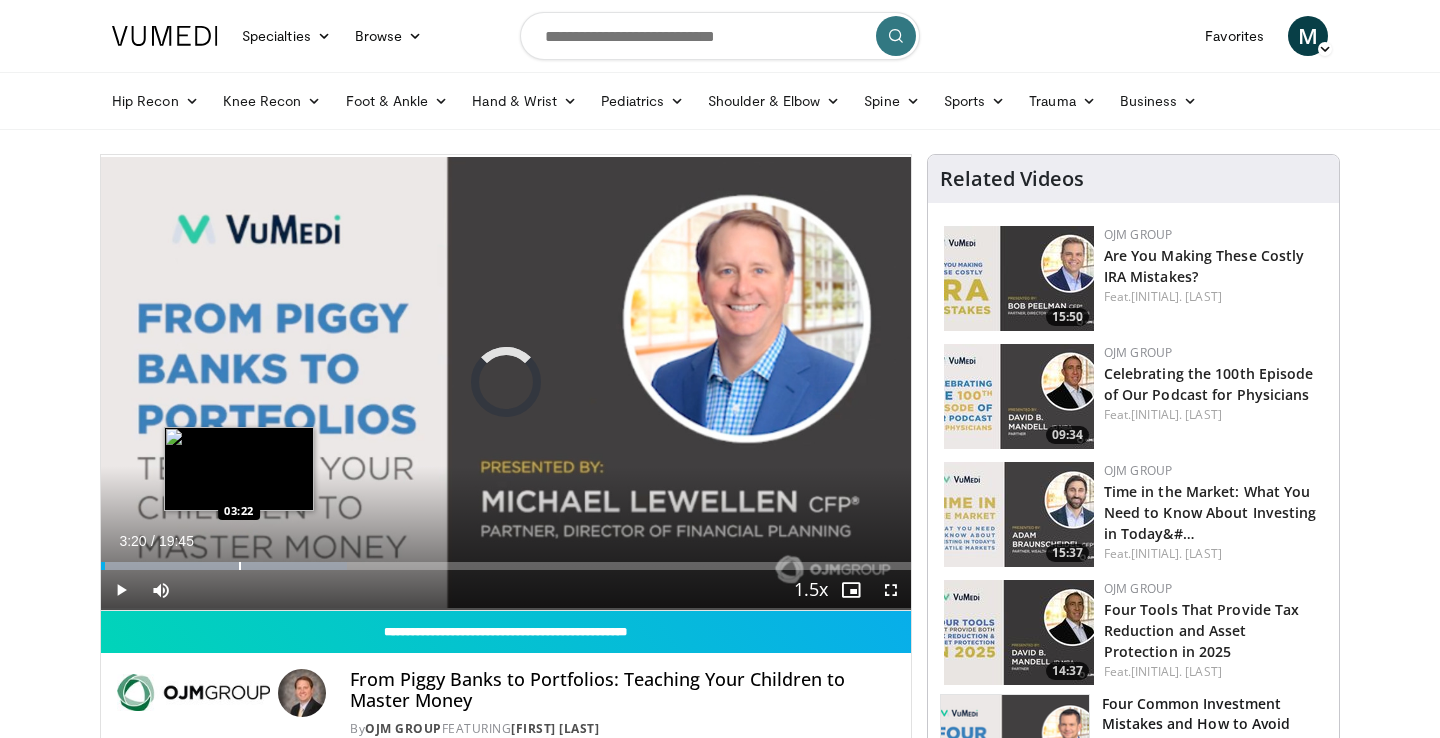 click at bounding box center [224, 566] 